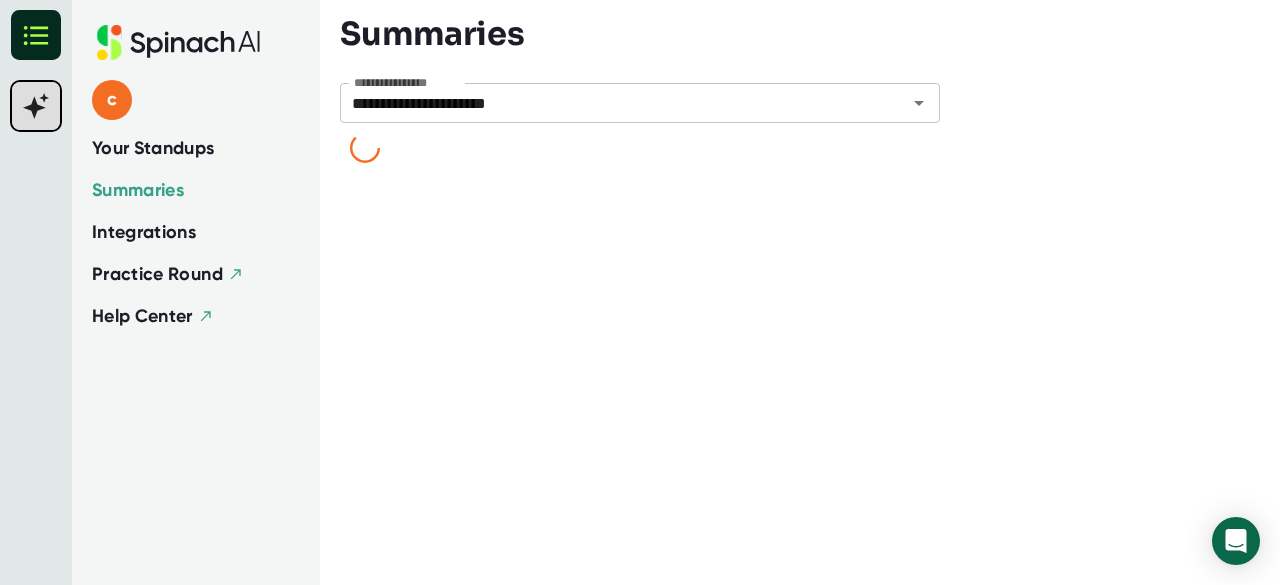 scroll, scrollTop: 0, scrollLeft: 0, axis: both 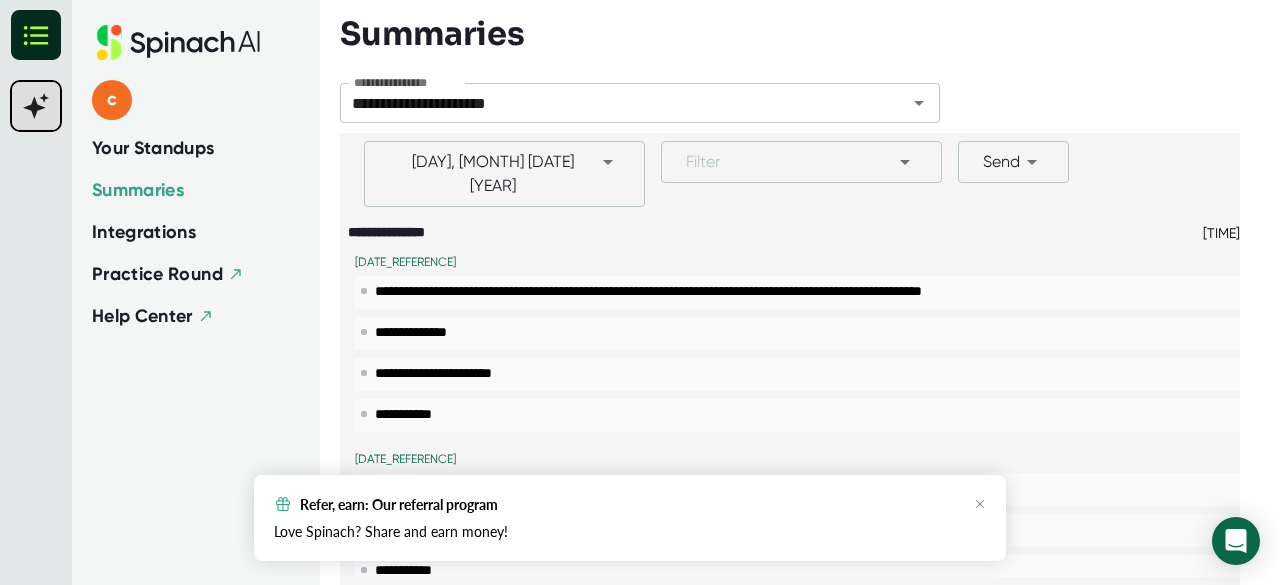 click on "Your Standups" at bounding box center [153, 148] 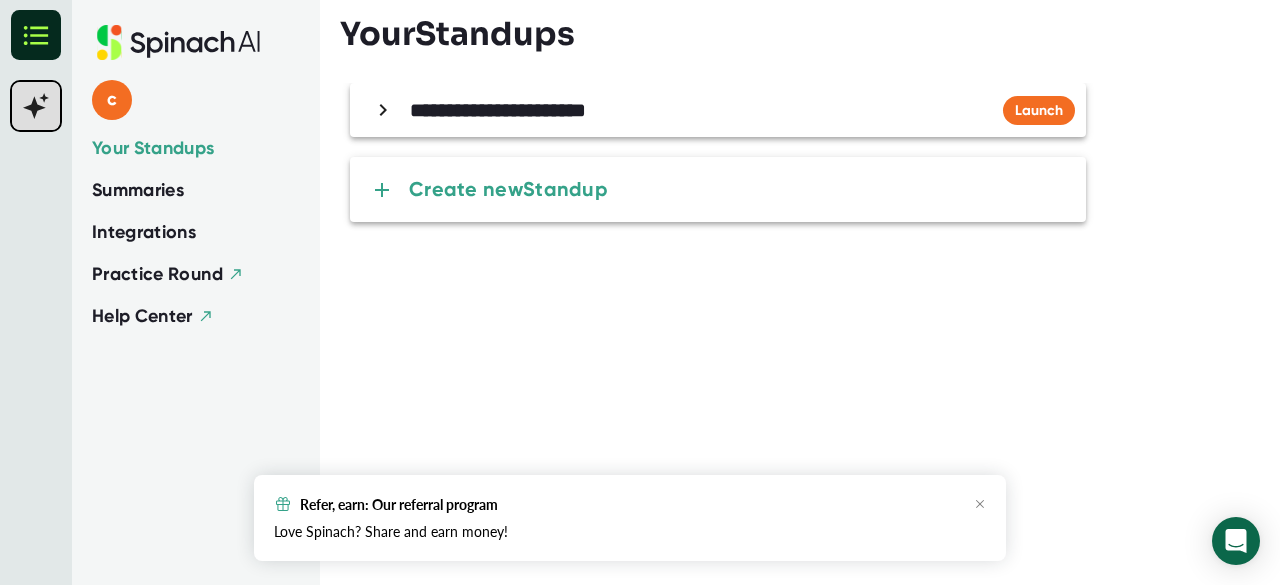 click on "**********" at bounding box center (810, 110) 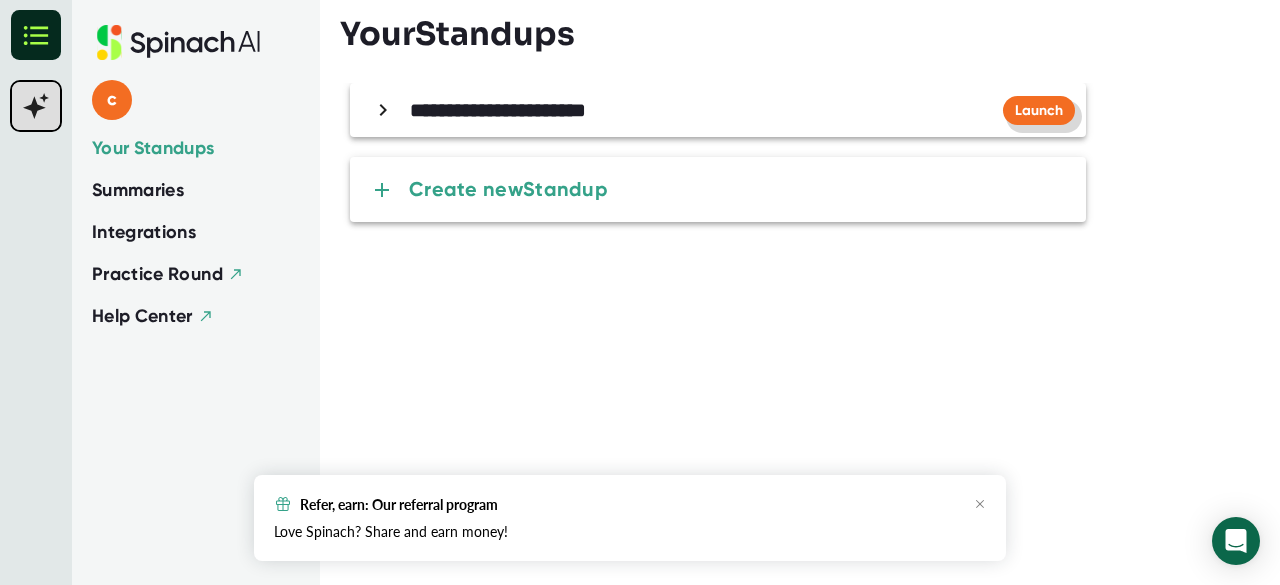 click on "Launch" at bounding box center (1039, 110) 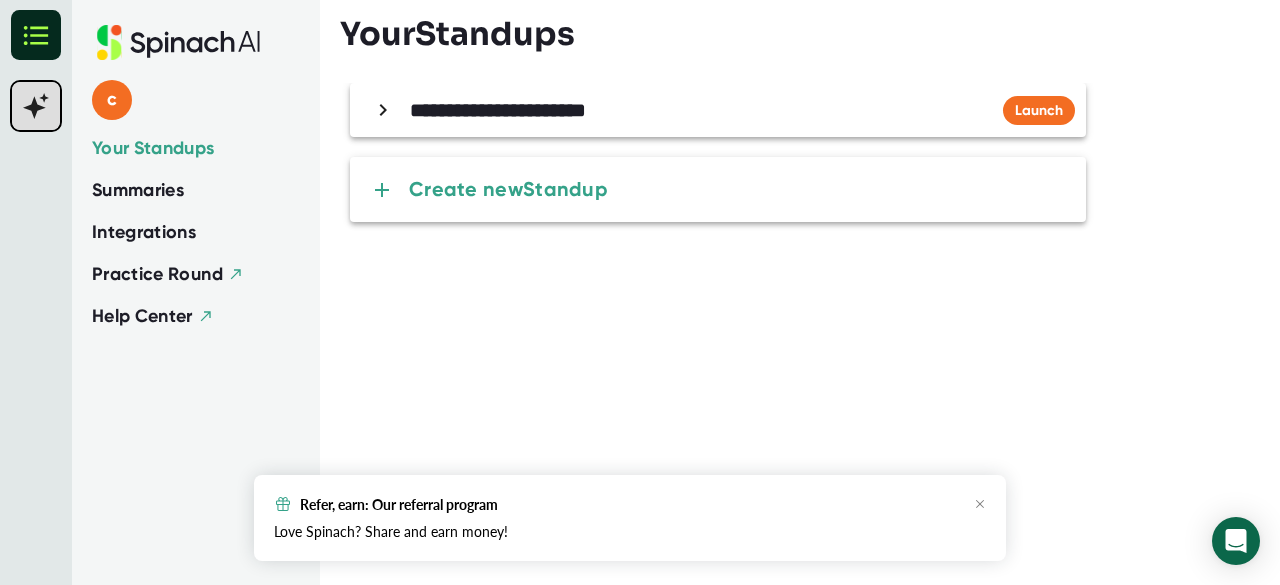 click on "**********" at bounding box center [735, 110] 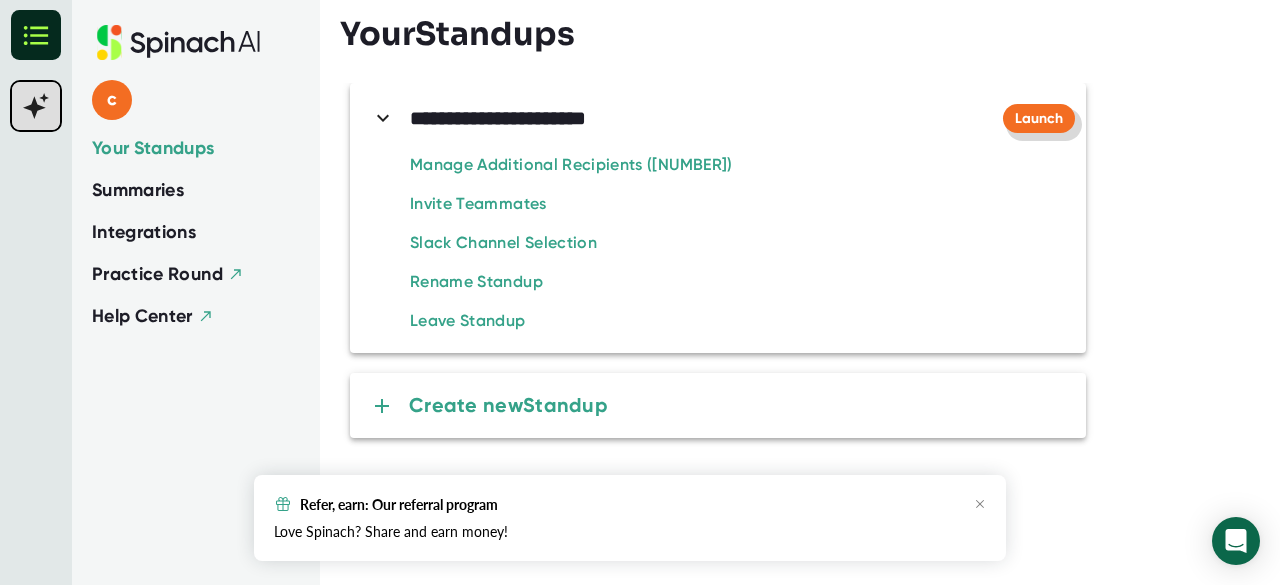click on "Launch" at bounding box center [1039, 118] 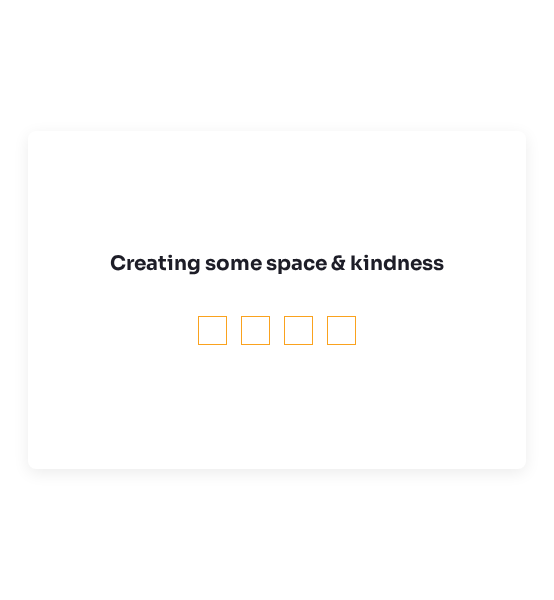 scroll, scrollTop: 0, scrollLeft: 0, axis: both 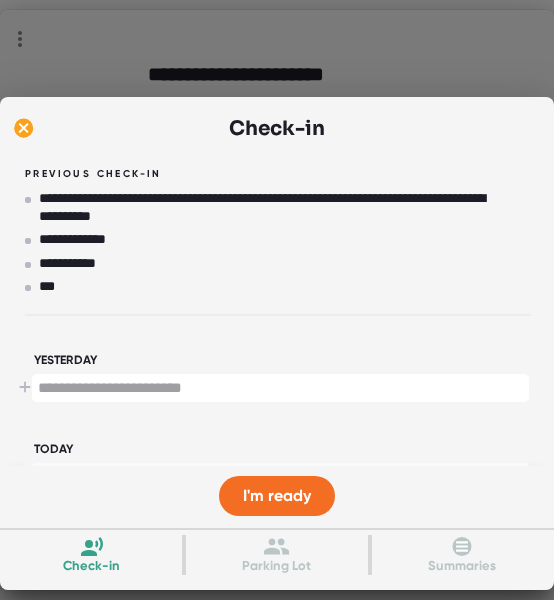 click on "*" at bounding box center (280, 388) 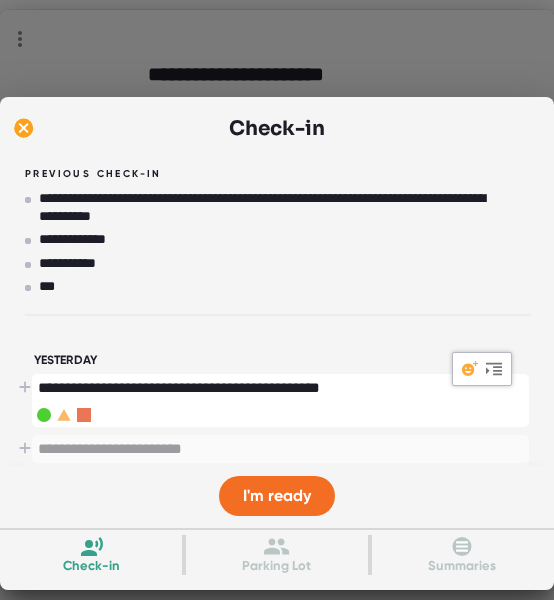 type on "**********" 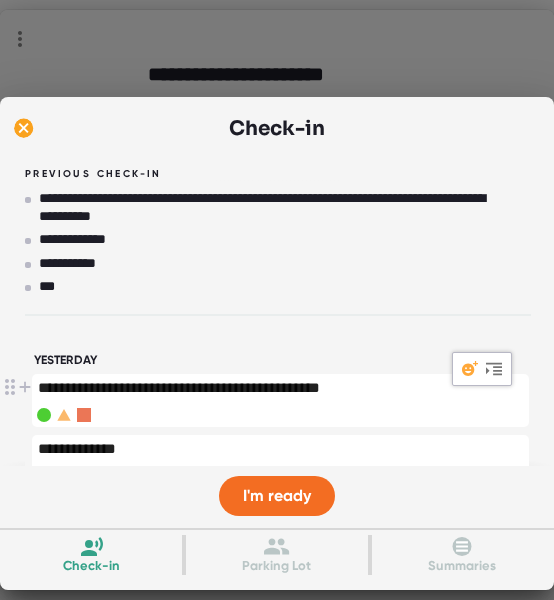 type on "**********" 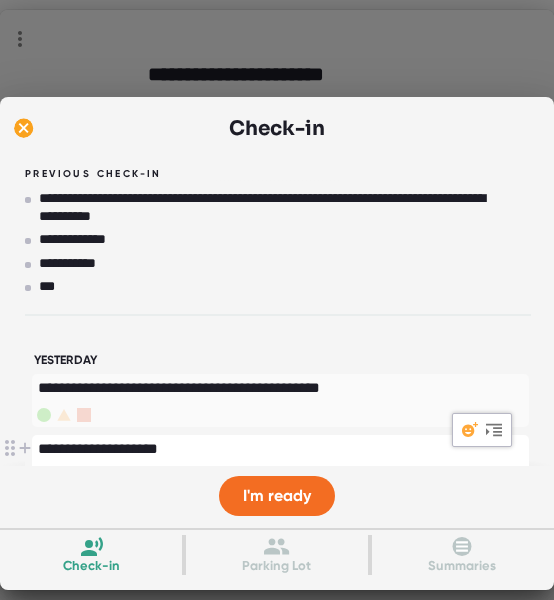 click on "**********" at bounding box center (273, 449) 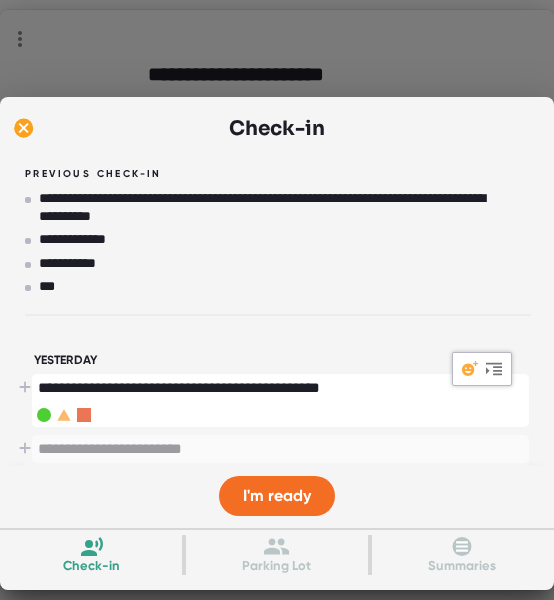 click on "**********" at bounding box center (273, 388) 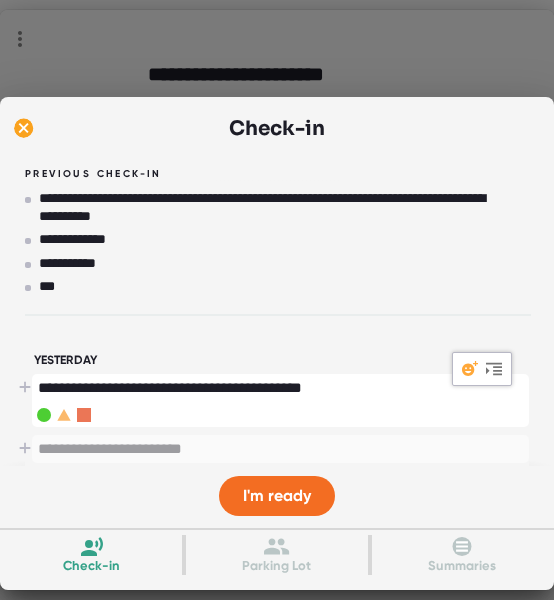 click on "**********" at bounding box center (273, 388) 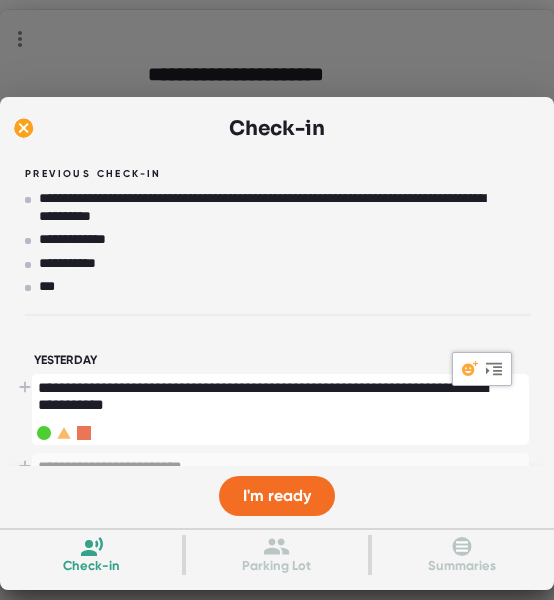 type on "**********" 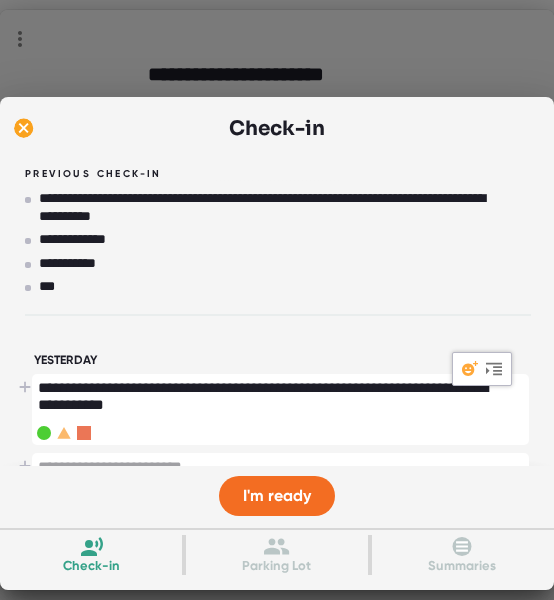 scroll, scrollTop: 8, scrollLeft: 0, axis: vertical 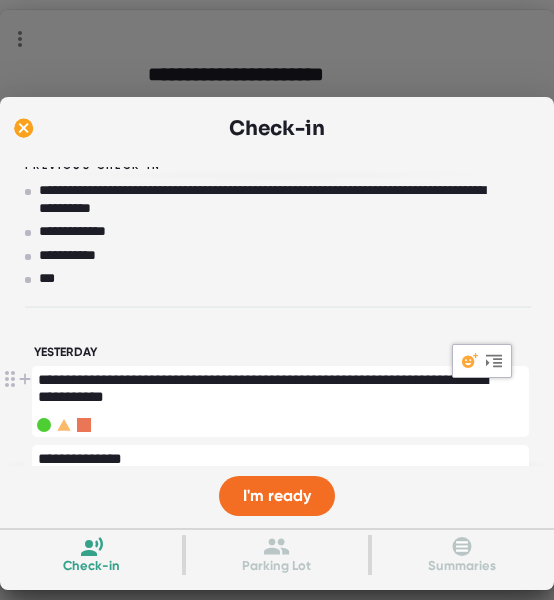 type on "**********" 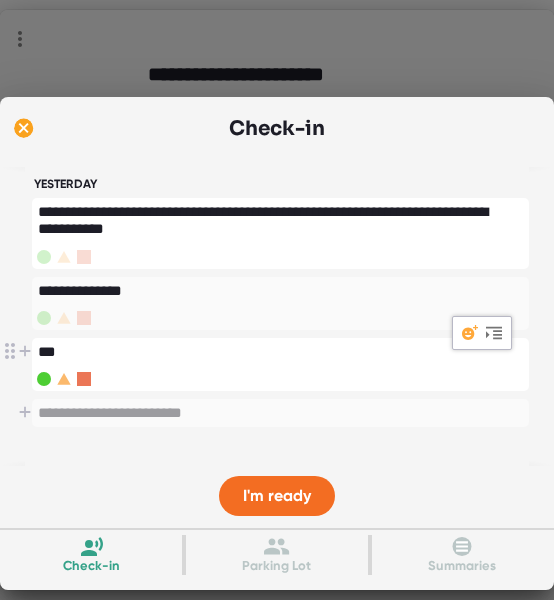 type on "***" 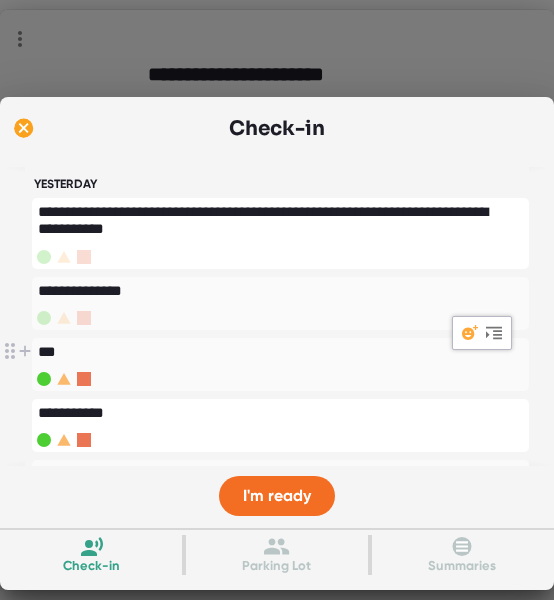 type on "**********" 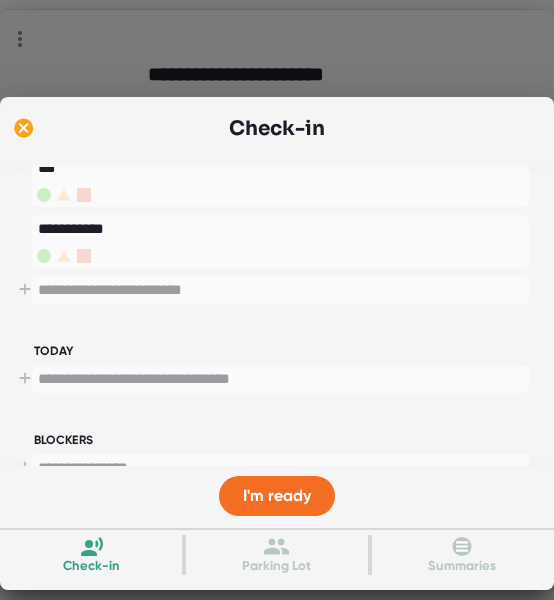 scroll, scrollTop: 478, scrollLeft: 0, axis: vertical 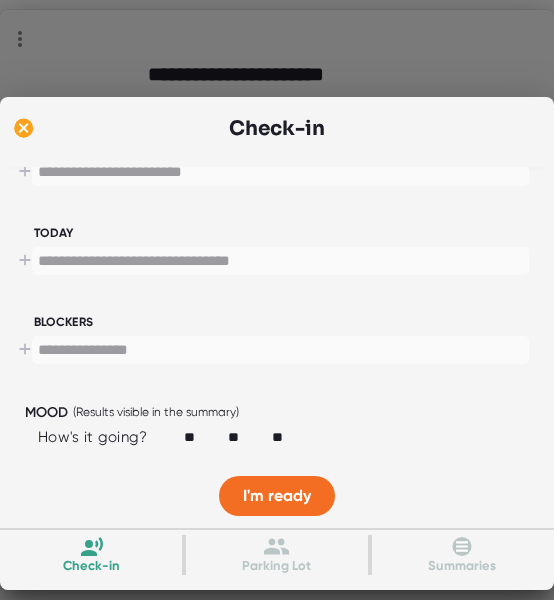 click on "Today   *" at bounding box center [277, 268] 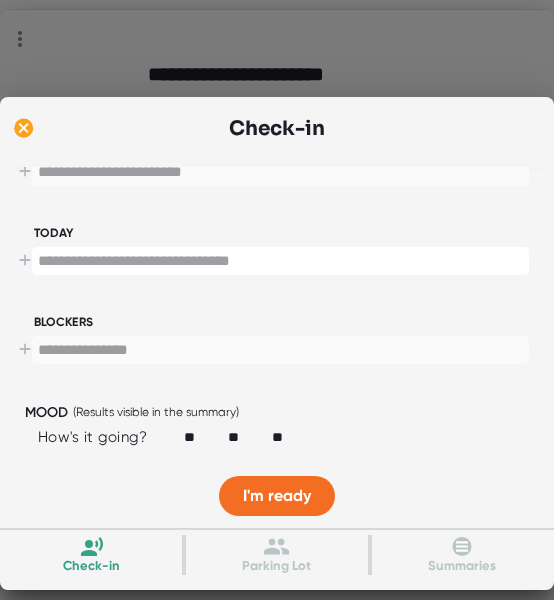 click at bounding box center [280, 261] 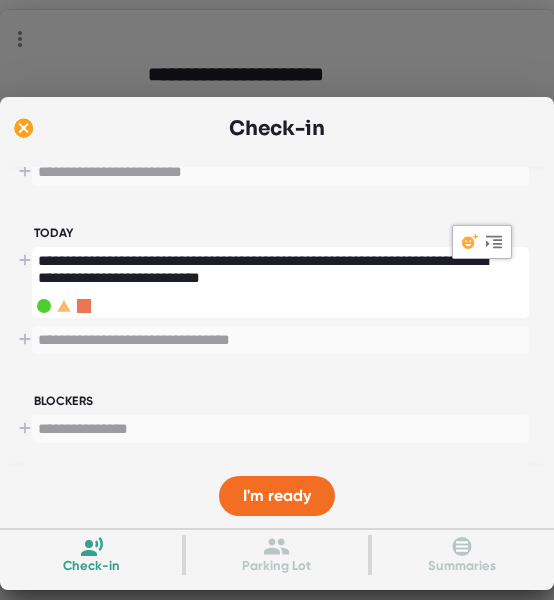 type on "**********" 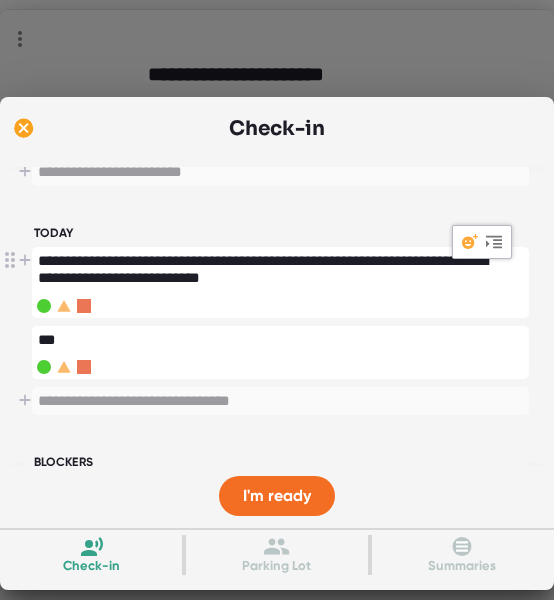 type on "***" 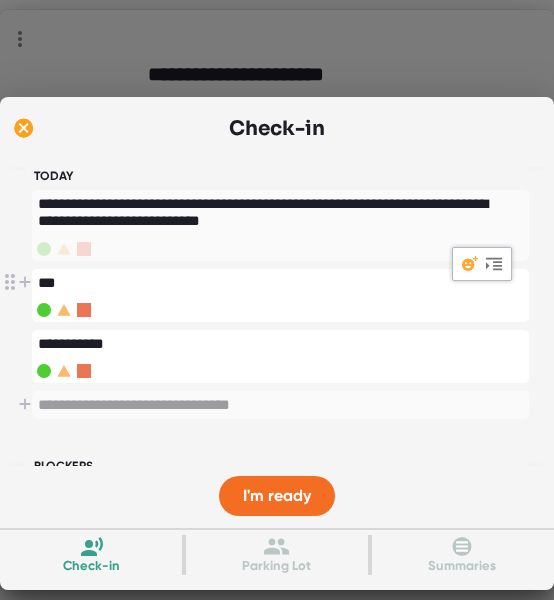 scroll, scrollTop: 578, scrollLeft: 0, axis: vertical 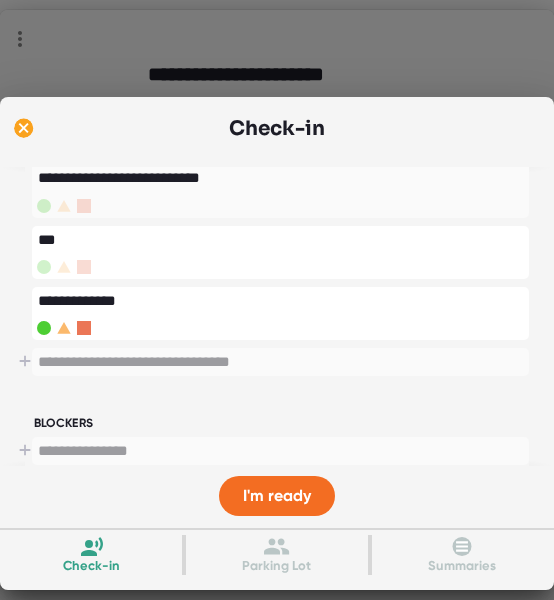 type on "**********" 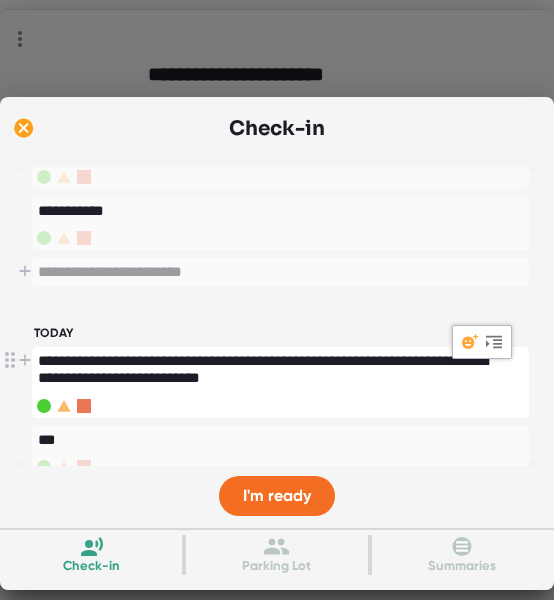 scroll, scrollTop: 178, scrollLeft: 0, axis: vertical 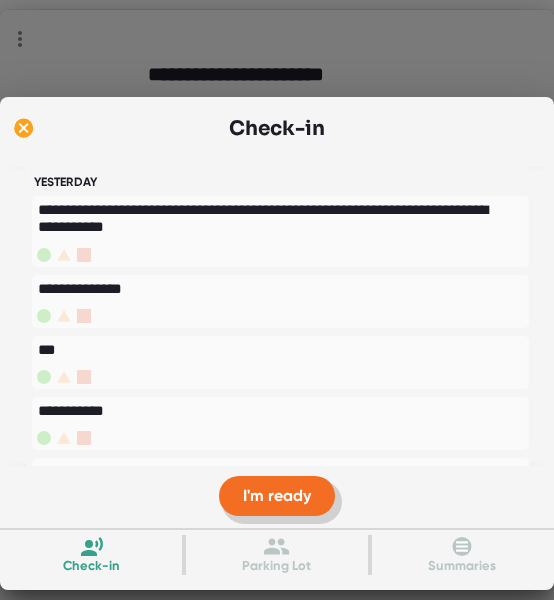 type on "**********" 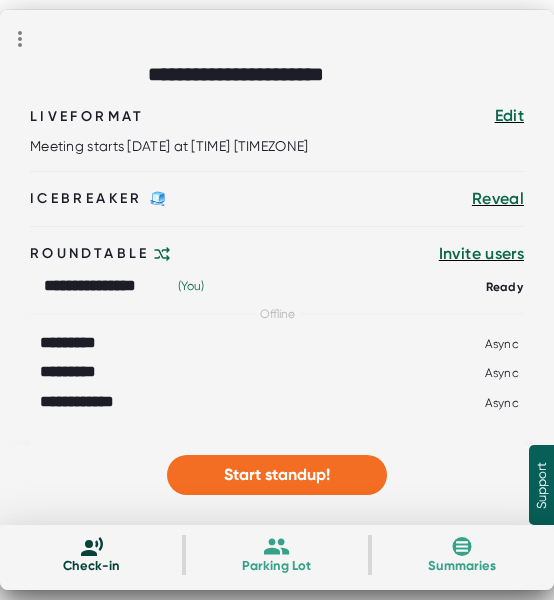 click on "Check-in" at bounding box center [92, 554] 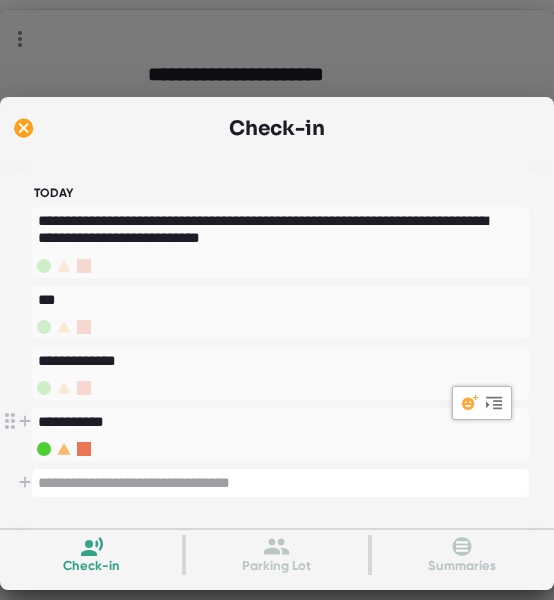scroll, scrollTop: 600, scrollLeft: 0, axis: vertical 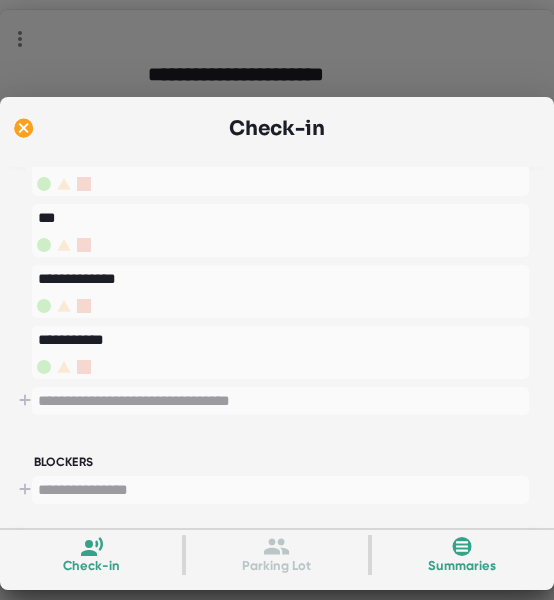 click on "Summaries" at bounding box center (462, 566) 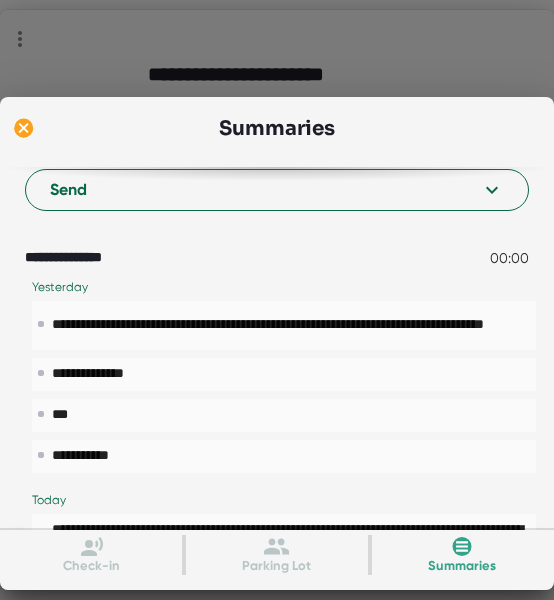 scroll, scrollTop: 100, scrollLeft: 0, axis: vertical 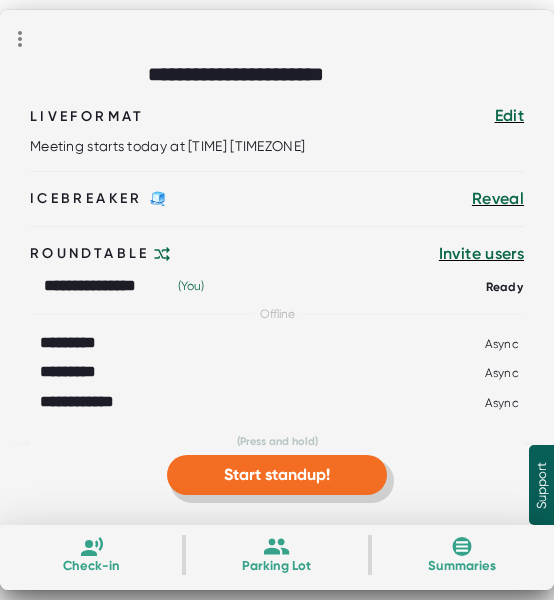 click on "Start standup!" at bounding box center [277, 474] 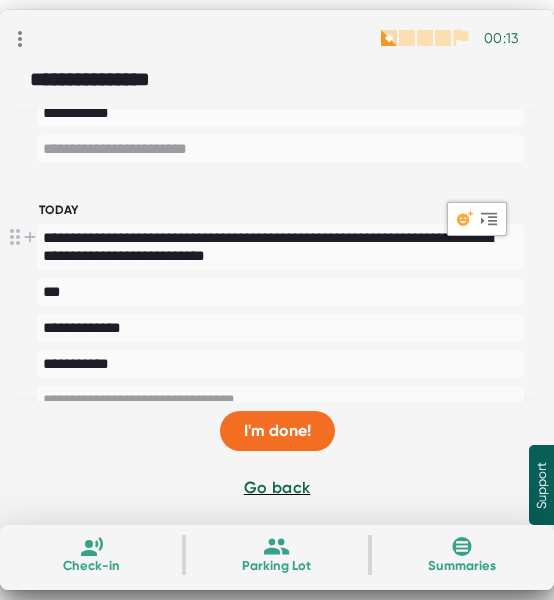 scroll, scrollTop: 200, scrollLeft: 0, axis: vertical 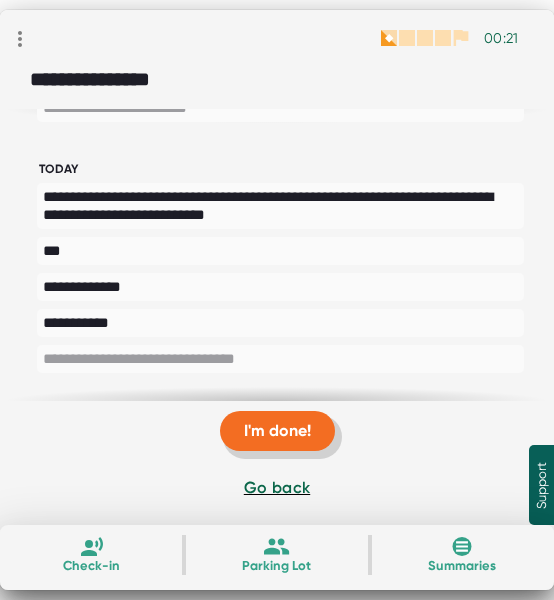 click on "I'm done!" at bounding box center [277, 431] 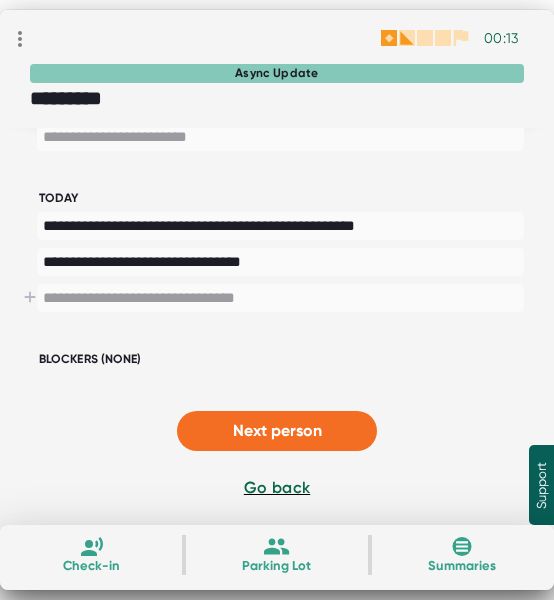 scroll, scrollTop: 102, scrollLeft: 0, axis: vertical 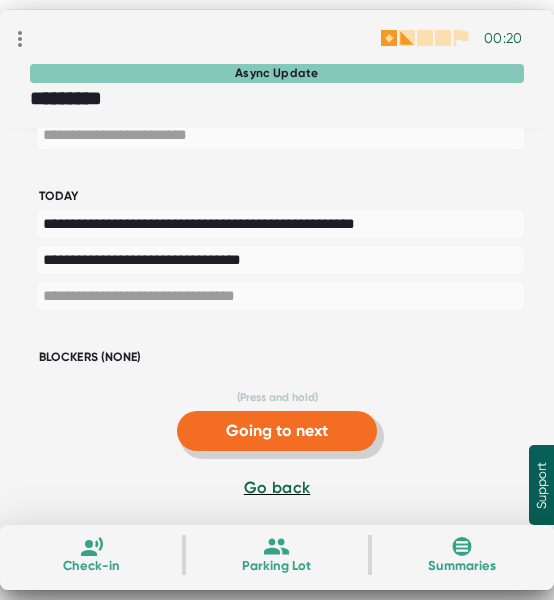 click on "Going to next" at bounding box center [277, 431] 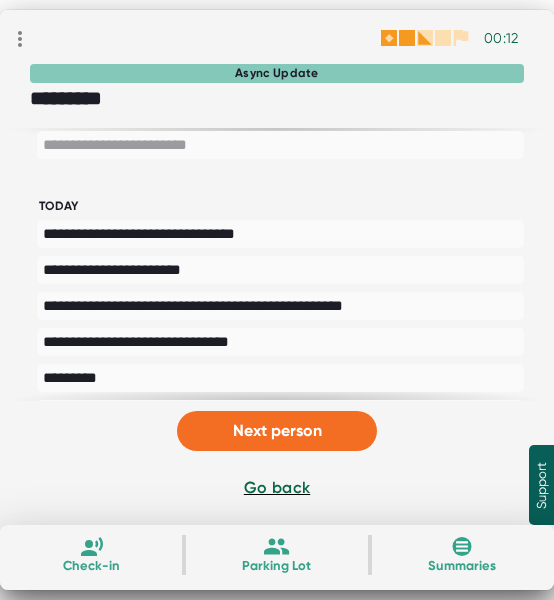 scroll, scrollTop: 300, scrollLeft: 0, axis: vertical 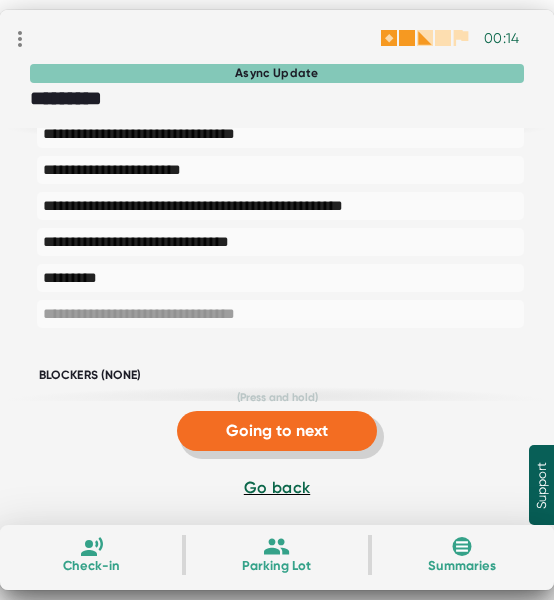 click on "Going to next" at bounding box center [277, 430] 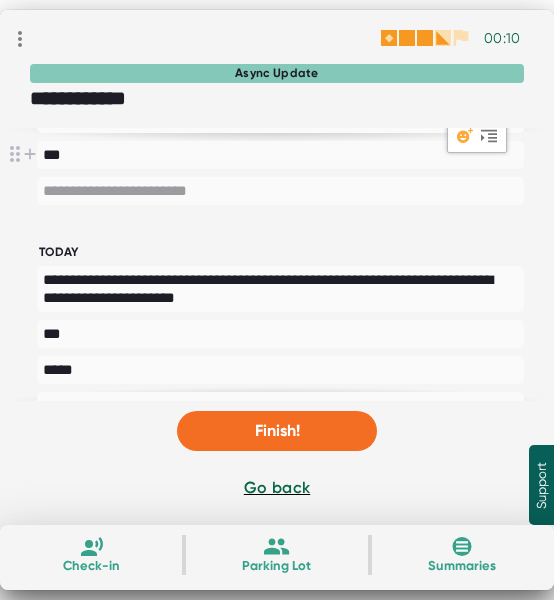 scroll, scrollTop: 200, scrollLeft: 0, axis: vertical 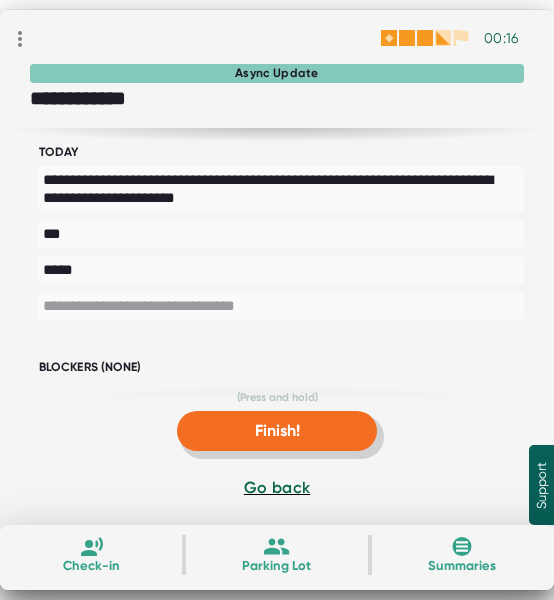 click on "Finish!" at bounding box center (277, 430) 